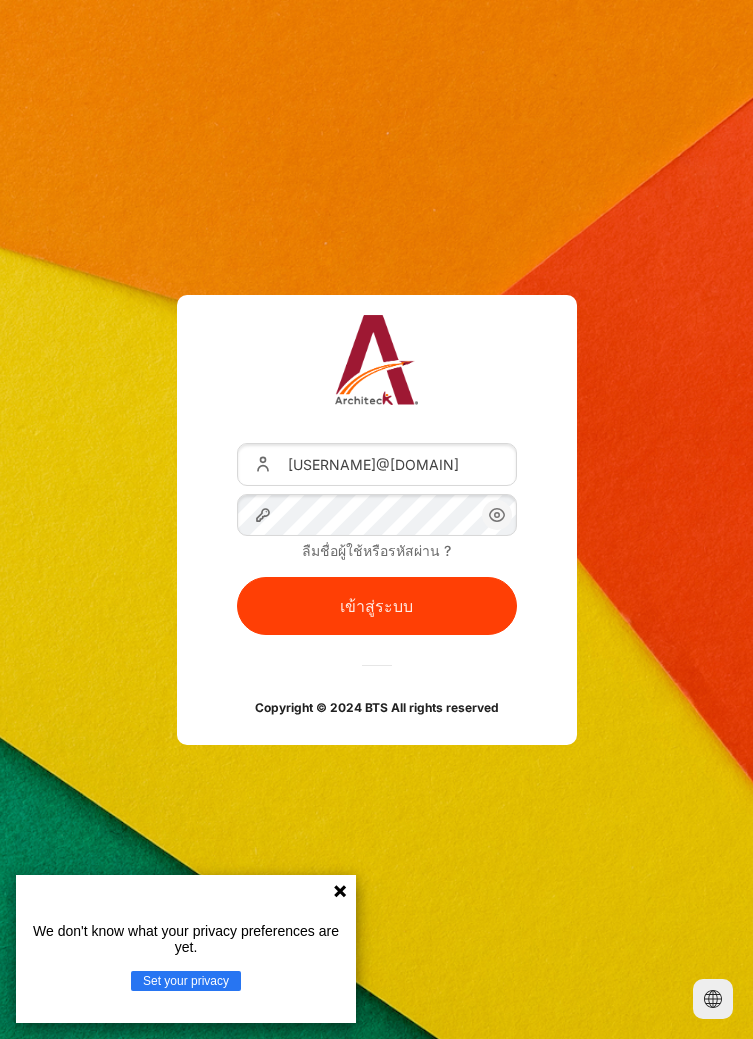 scroll, scrollTop: 0, scrollLeft: 0, axis: both 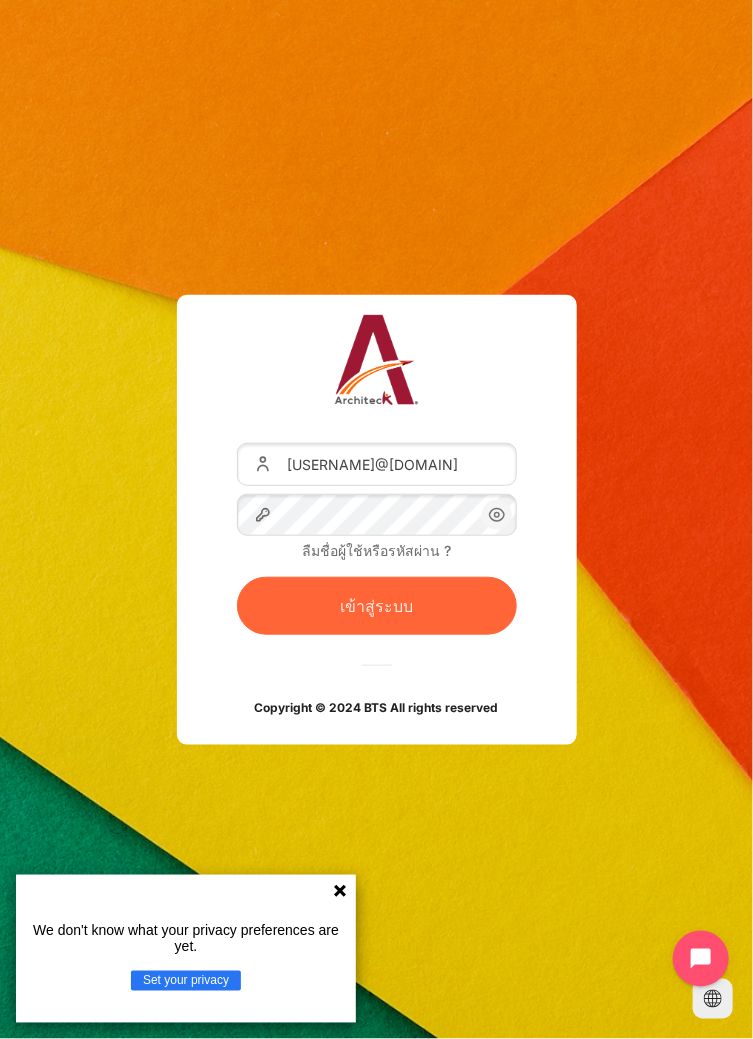 click on "เข้าสู่ระบบ" at bounding box center (377, 606) 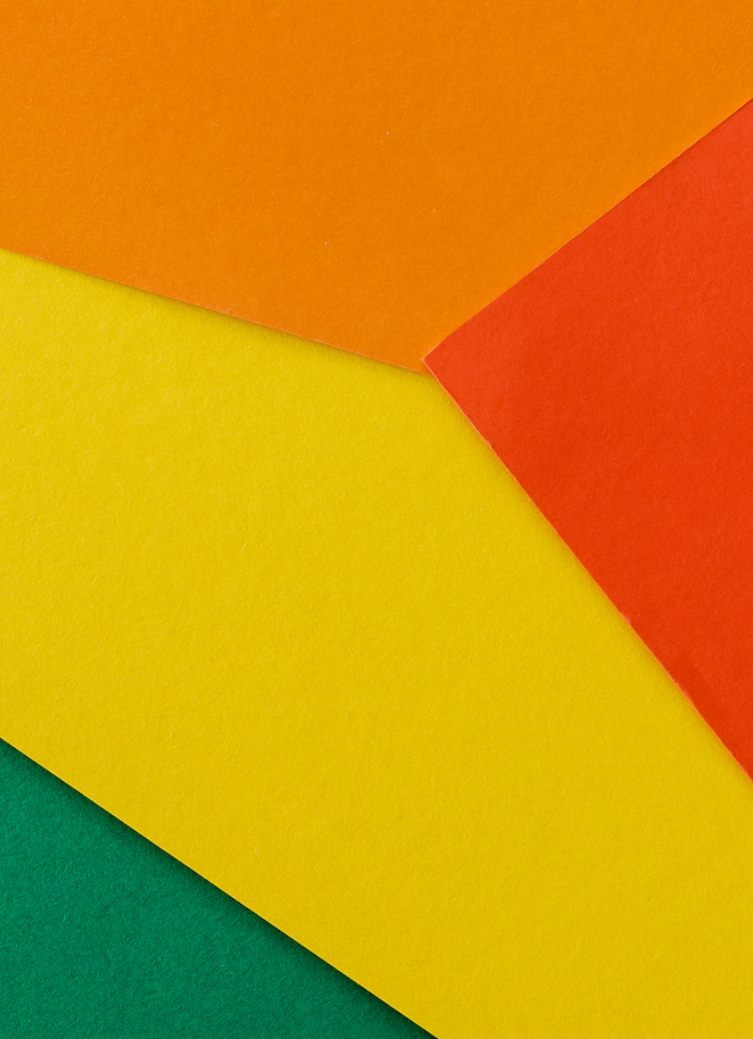 scroll, scrollTop: 0, scrollLeft: 0, axis: both 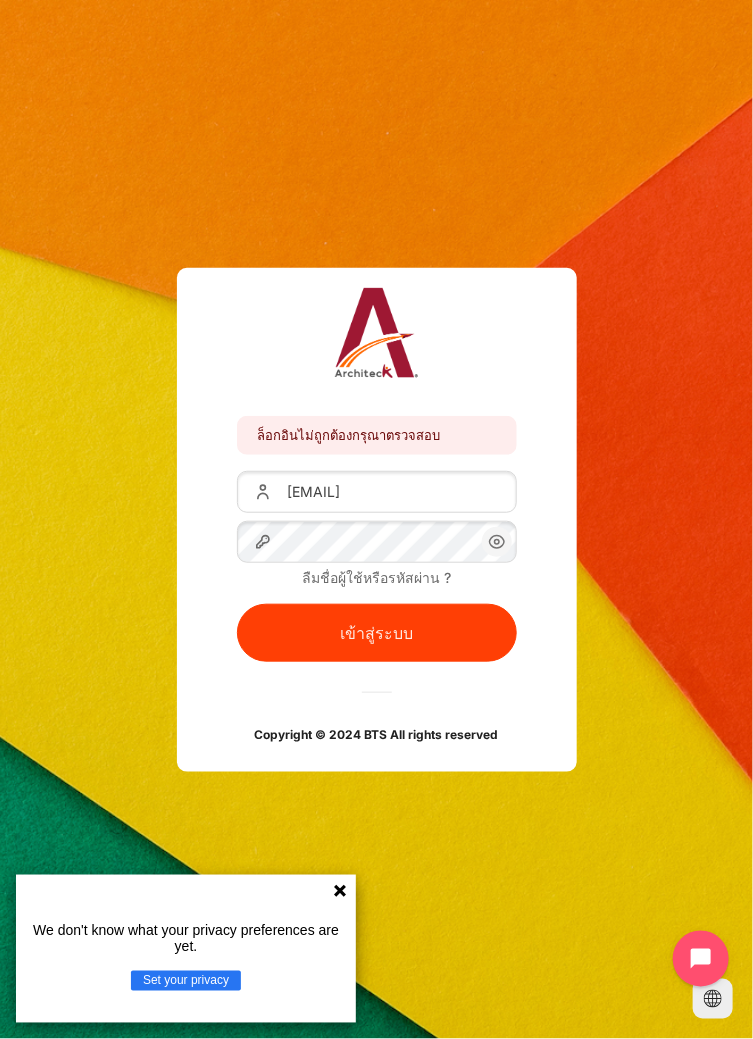 click on "ล็อกอินไม่ถูกต้องกรุณาตรวจสอบ
ล็อกอินไม่ถูกต้องกรุณาตรวจสอบ
ชื่อผู้ใช้
vittayas@ais.co.th
รหัสผ่าน" at bounding box center (376, 520) 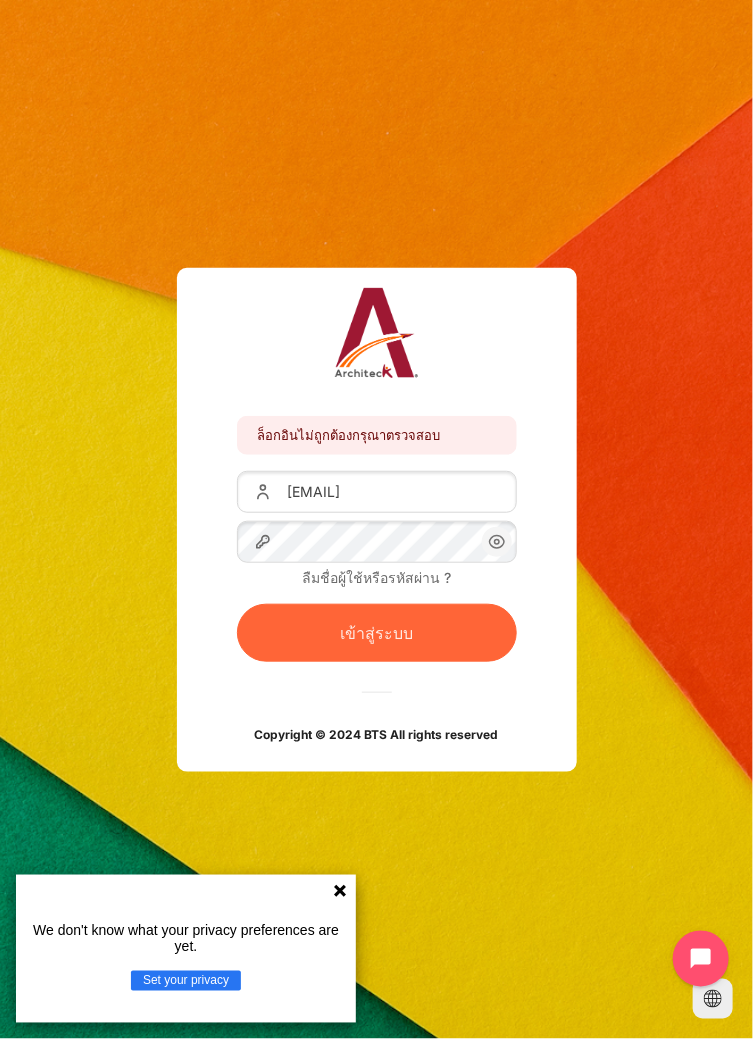 click on "เข้าสู่ระบบ" at bounding box center [377, 633] 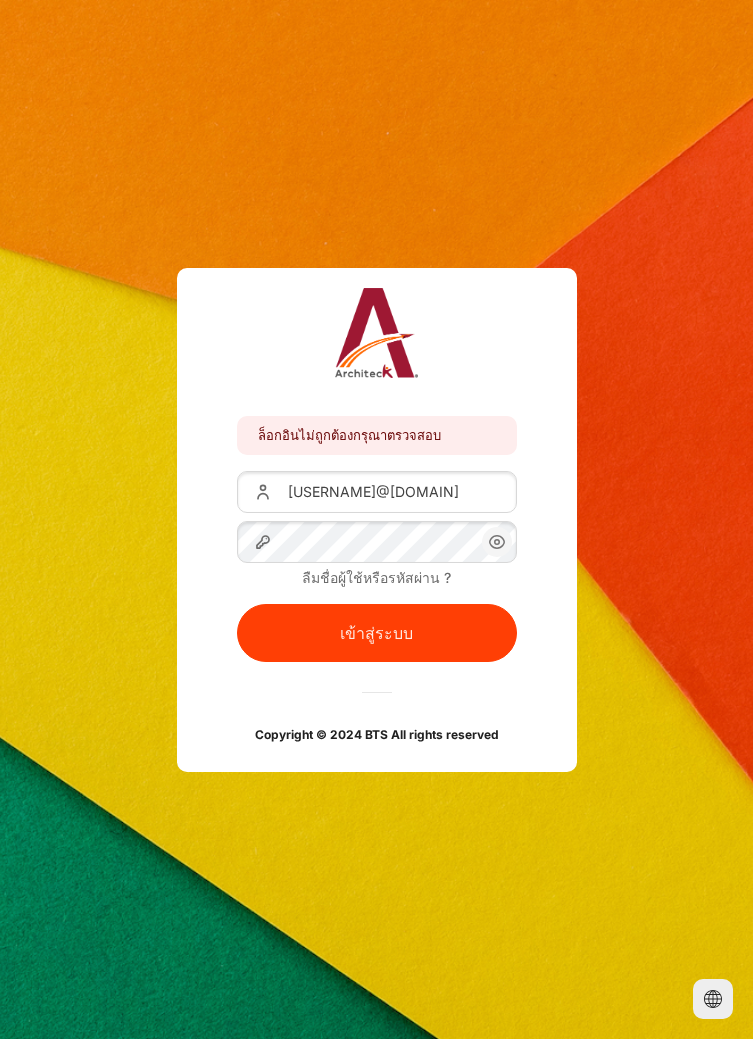 scroll, scrollTop: 0, scrollLeft: 0, axis: both 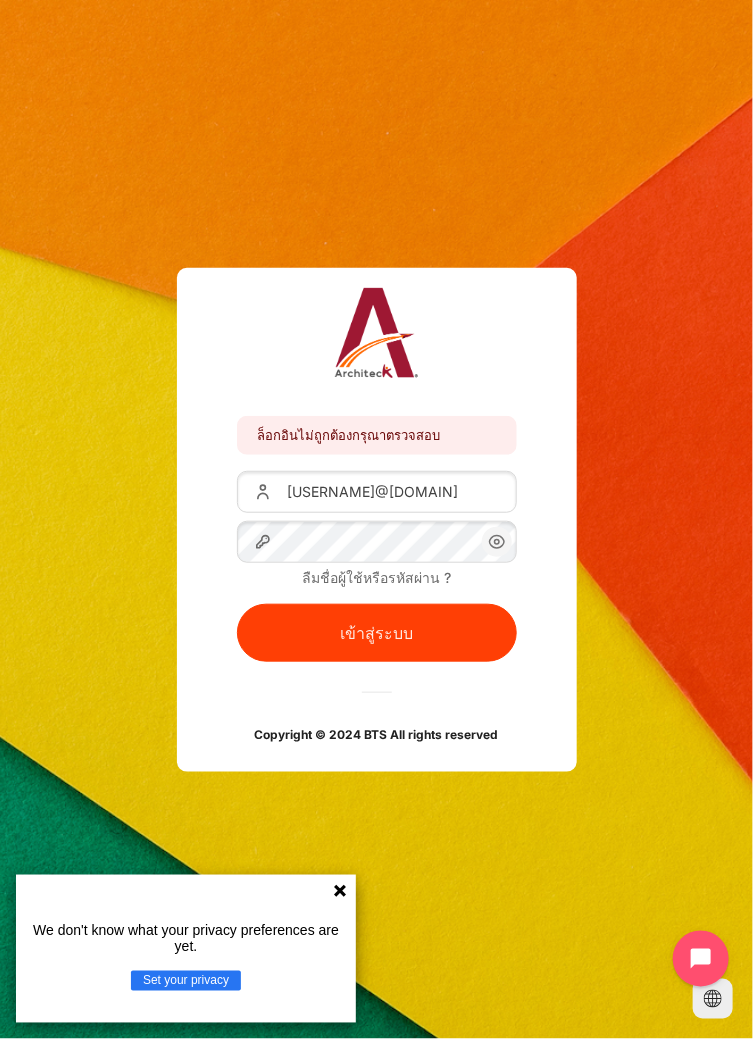 click 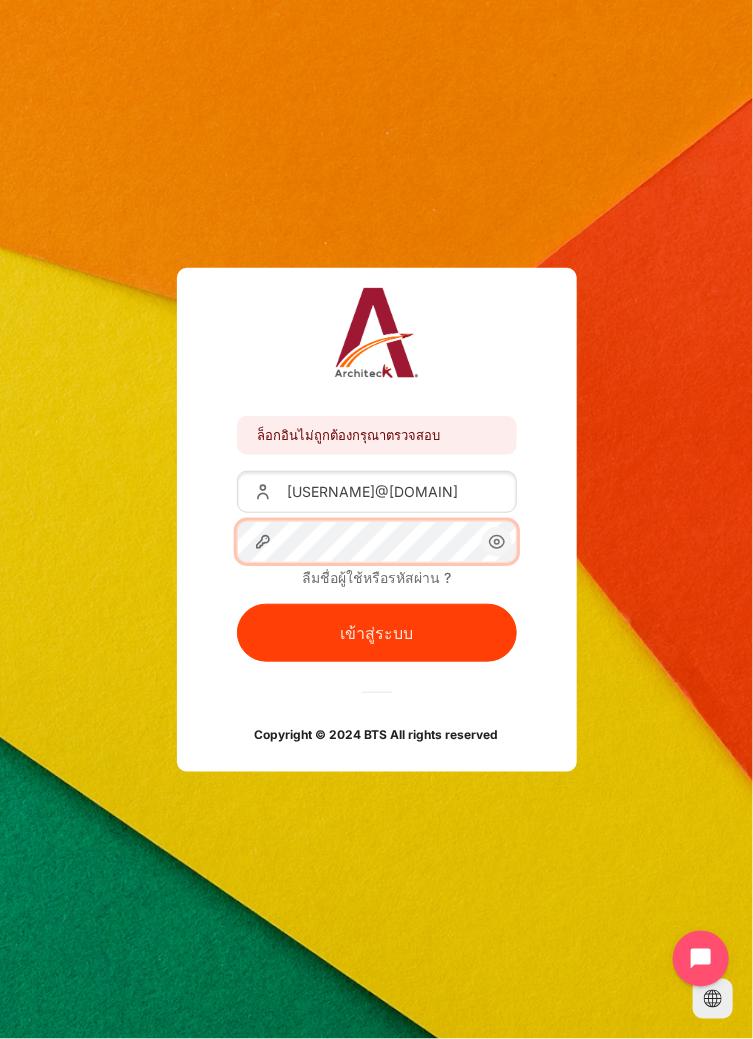 click on "เข้าสู่ระบบ" at bounding box center [377, 633] 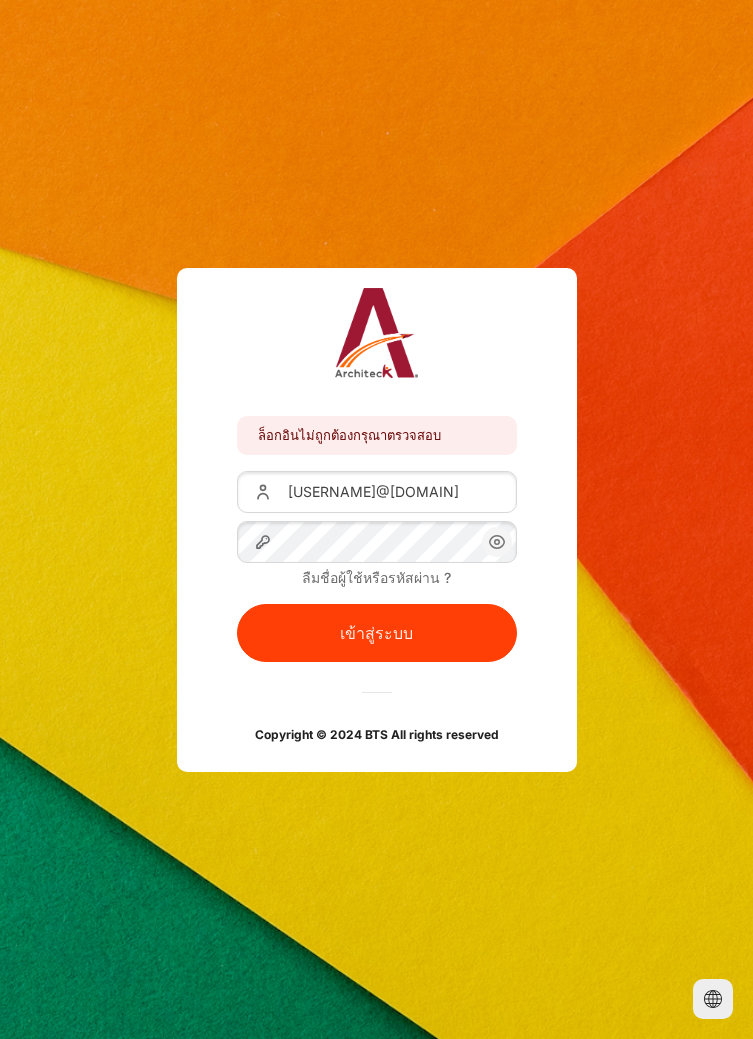 scroll, scrollTop: 0, scrollLeft: 0, axis: both 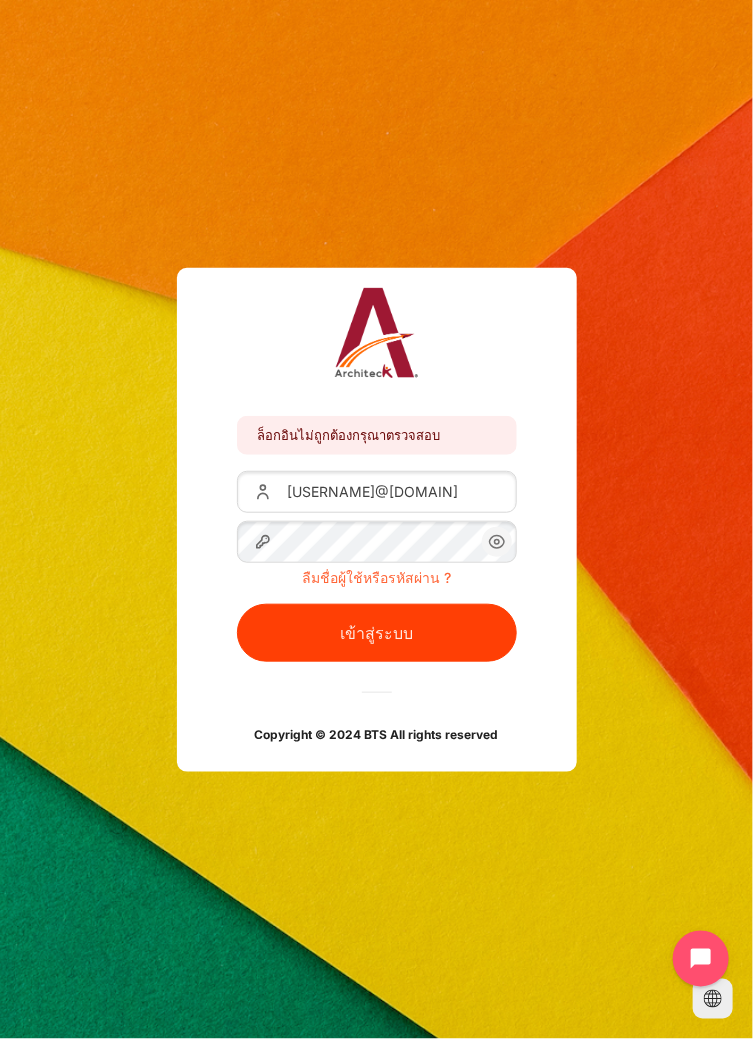 click on "ลืมชื่อผู้ใช้หรือรหัสผ่าน ?" at bounding box center (376, 577) 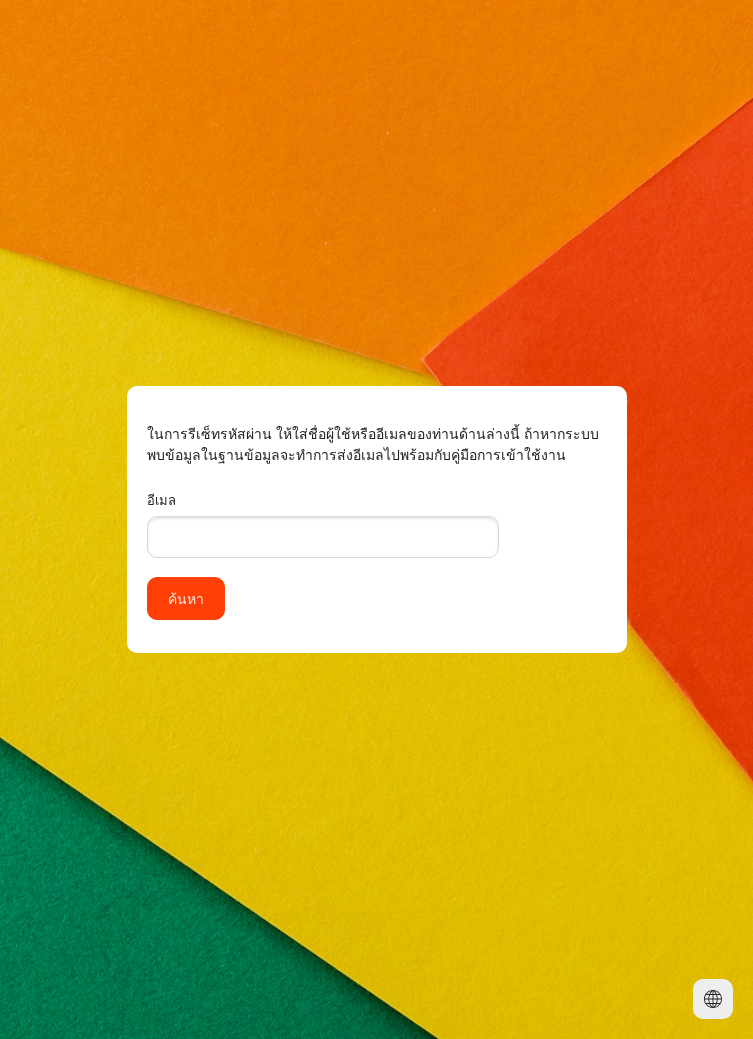scroll, scrollTop: 0, scrollLeft: 0, axis: both 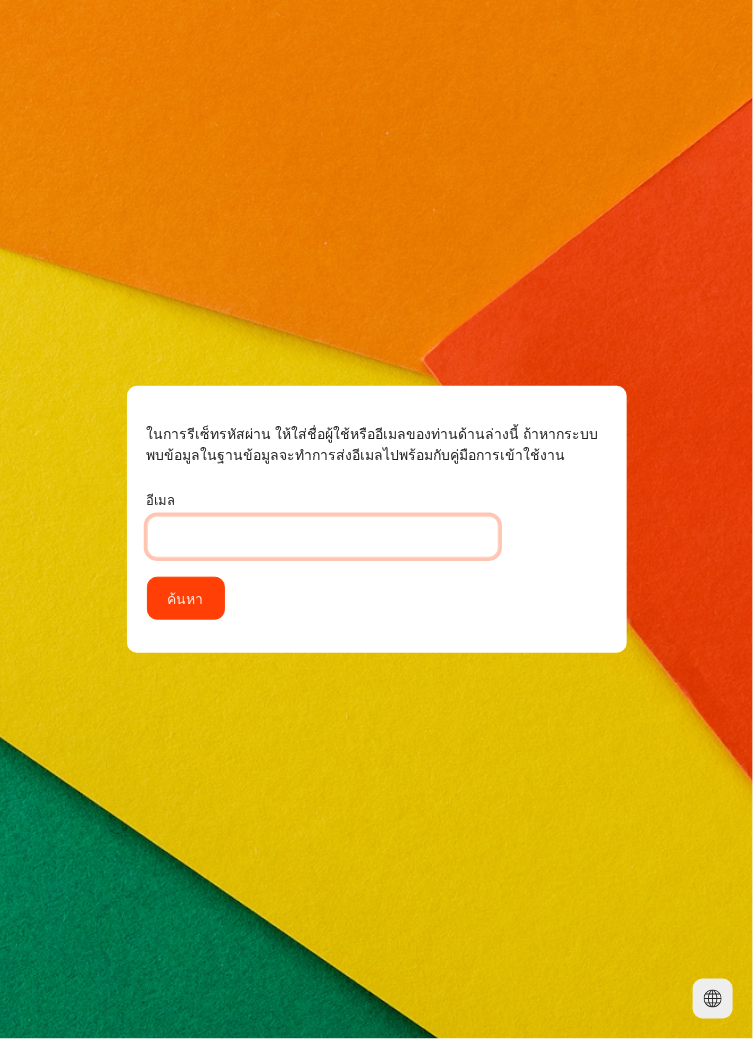 click on "อีเมล" at bounding box center [323, 537] 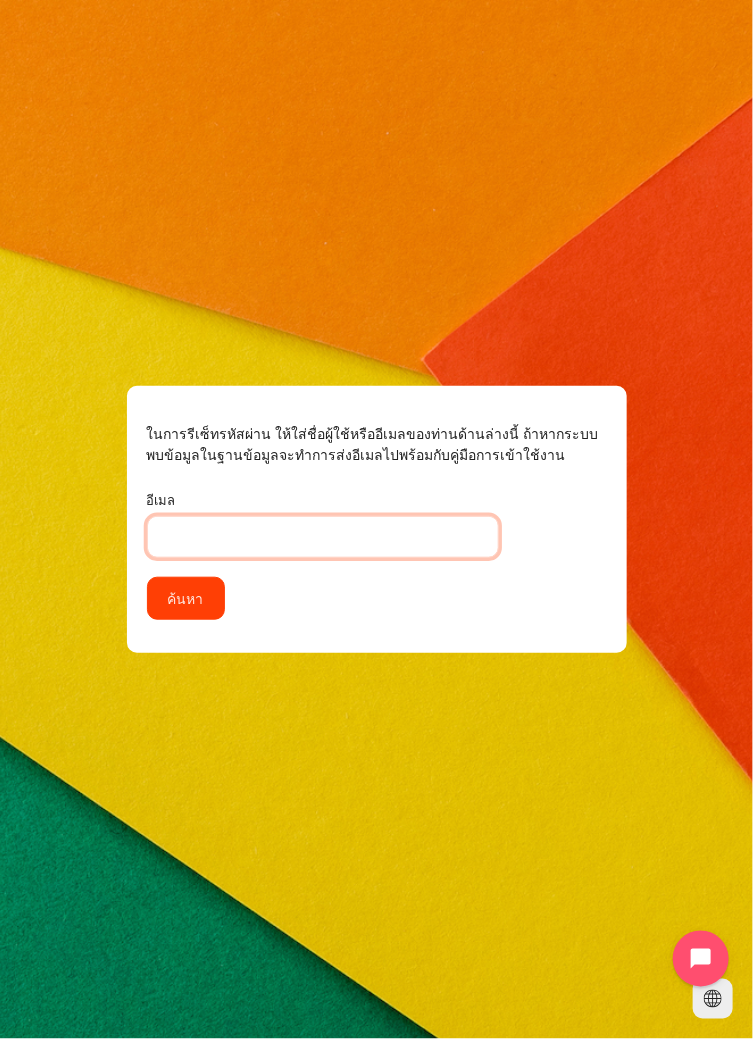 click on "อีเมล" at bounding box center (323, 537) 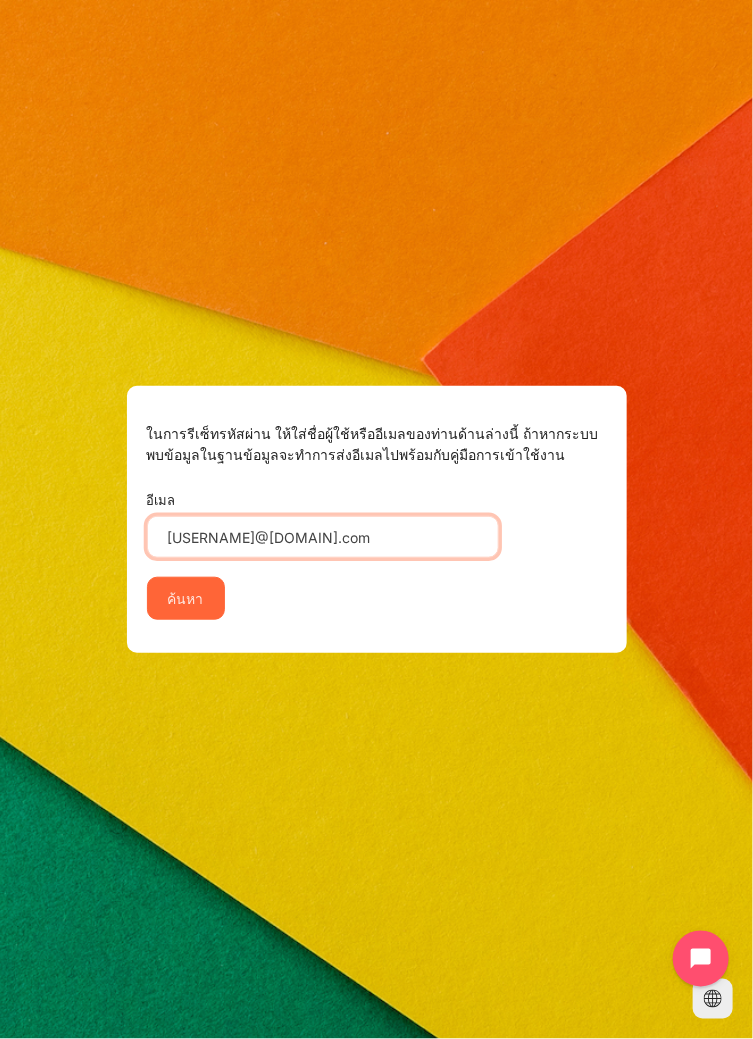 type on "[USERNAME]@[DOMAIN].com" 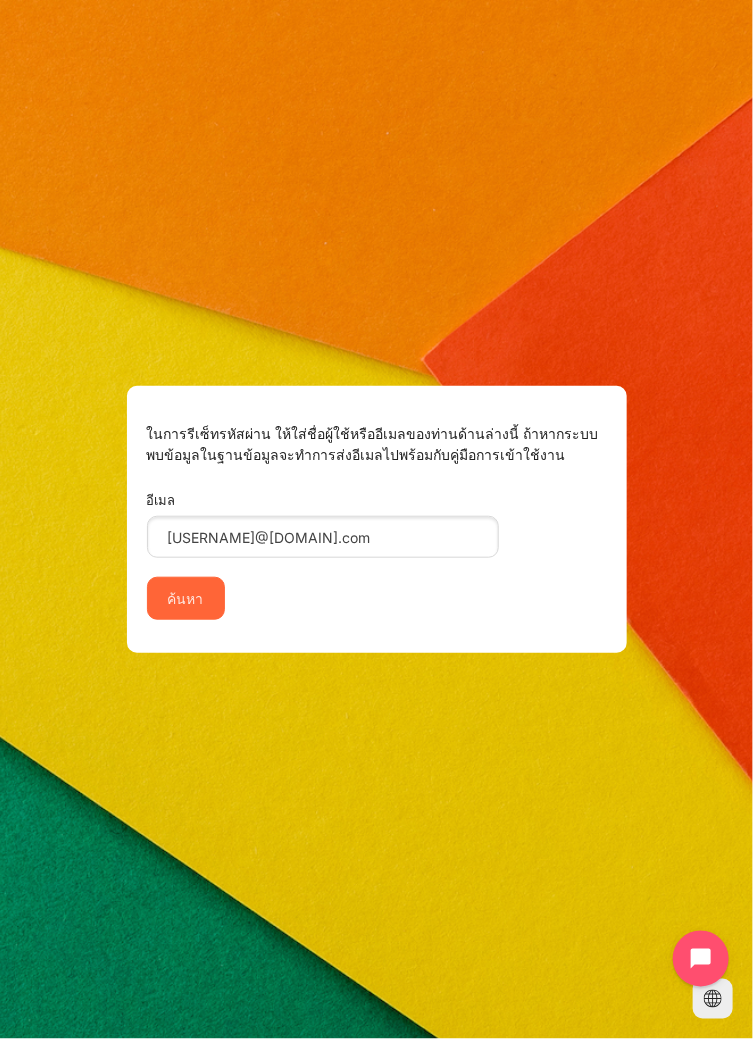 click on "ค้นหา" at bounding box center (186, 598) 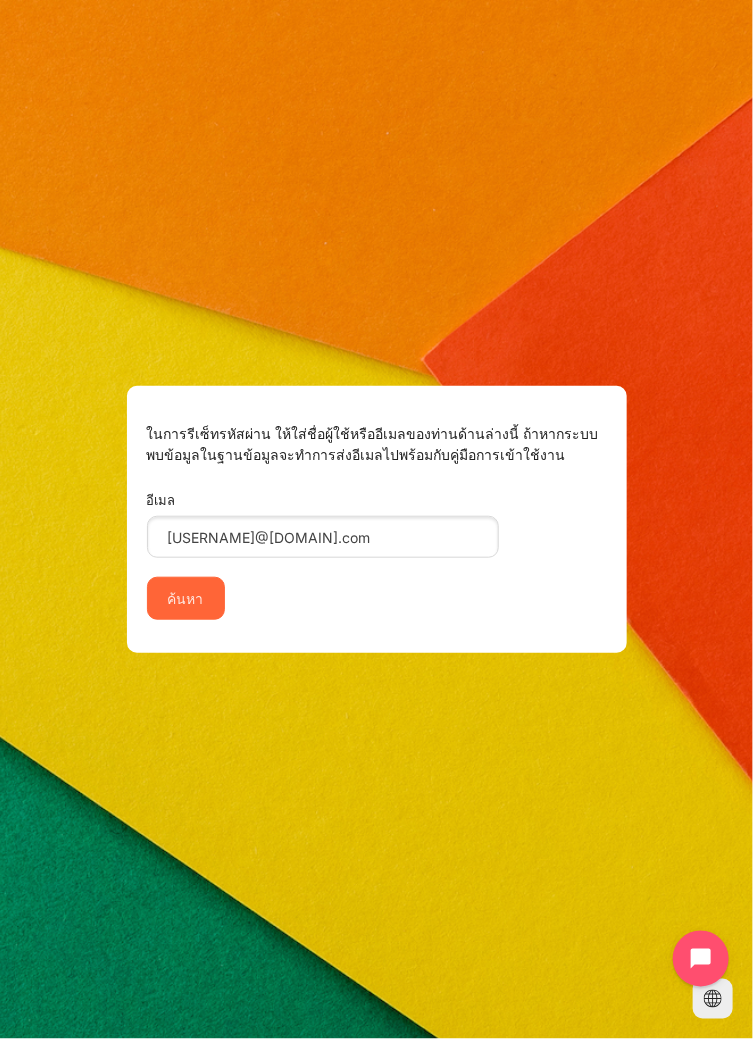 click on "ค้นหา" at bounding box center [186, 598] 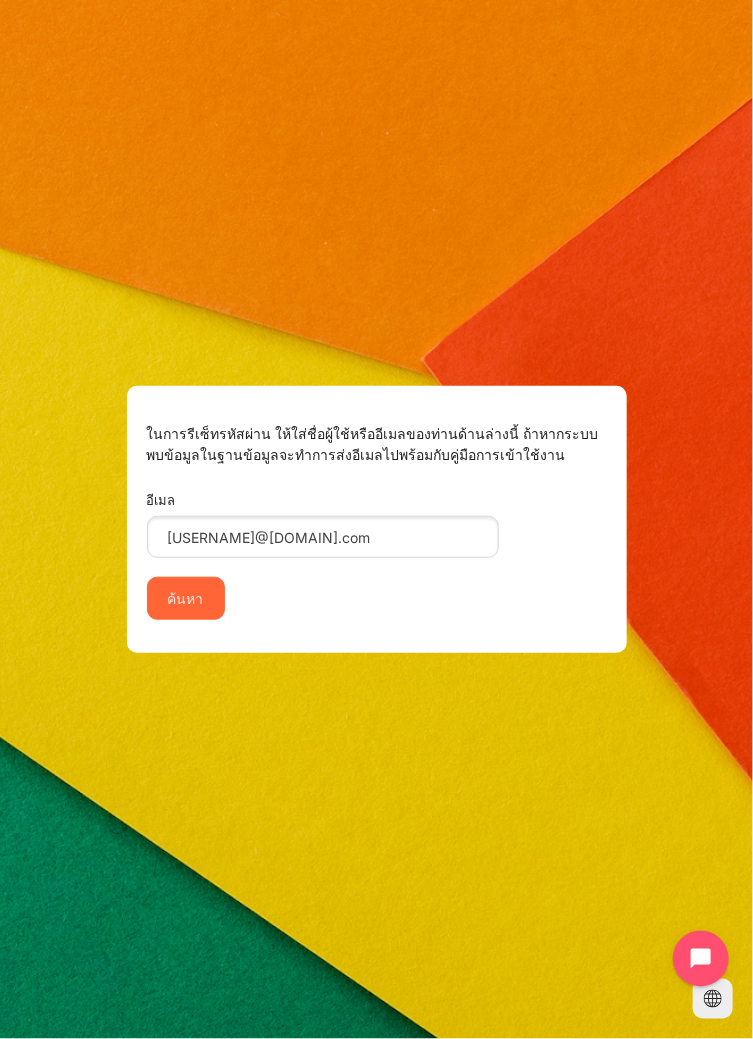 click on "ค้นหา" at bounding box center [186, 598] 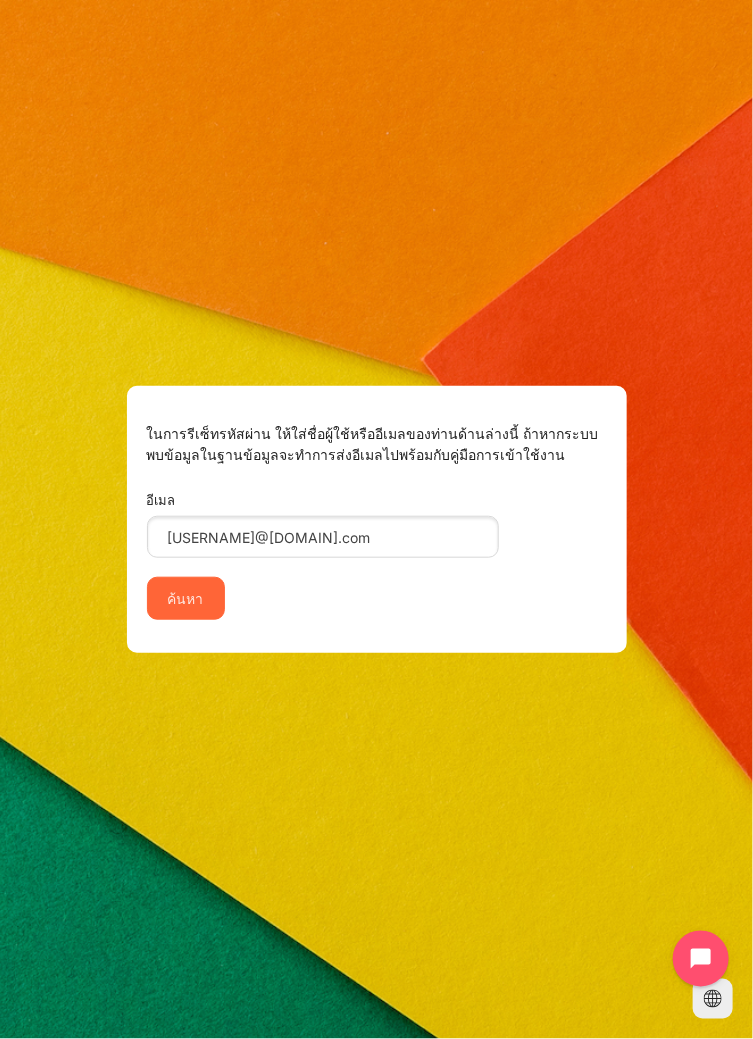 click on "ค้นหา" at bounding box center [186, 598] 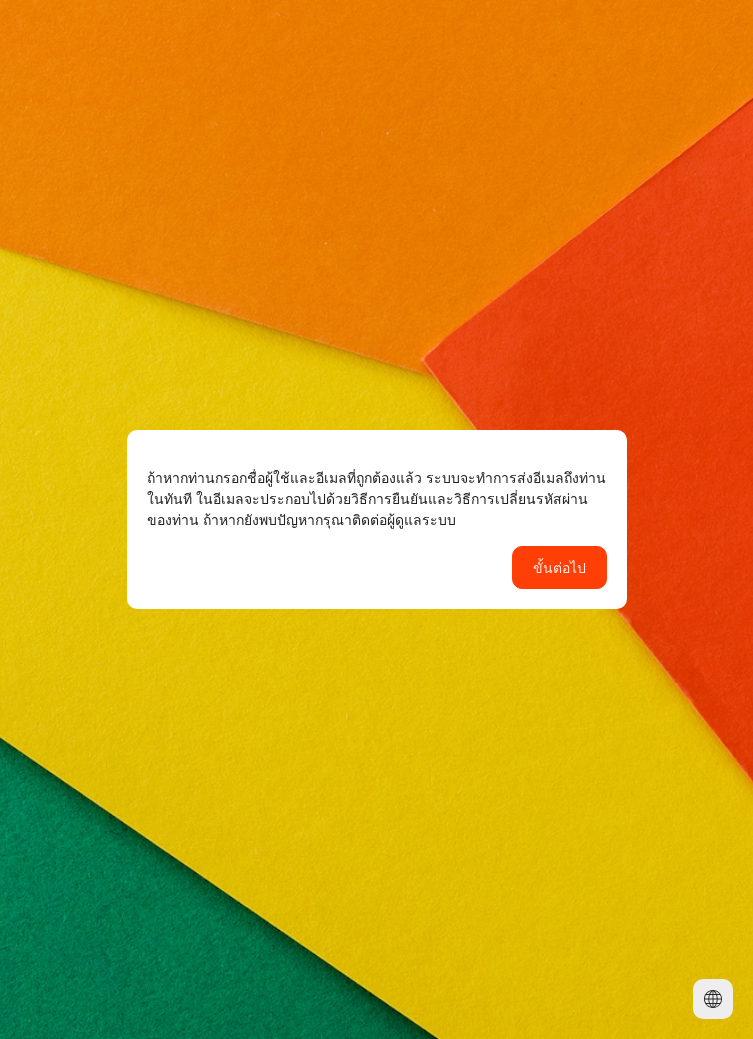 scroll, scrollTop: 0, scrollLeft: 0, axis: both 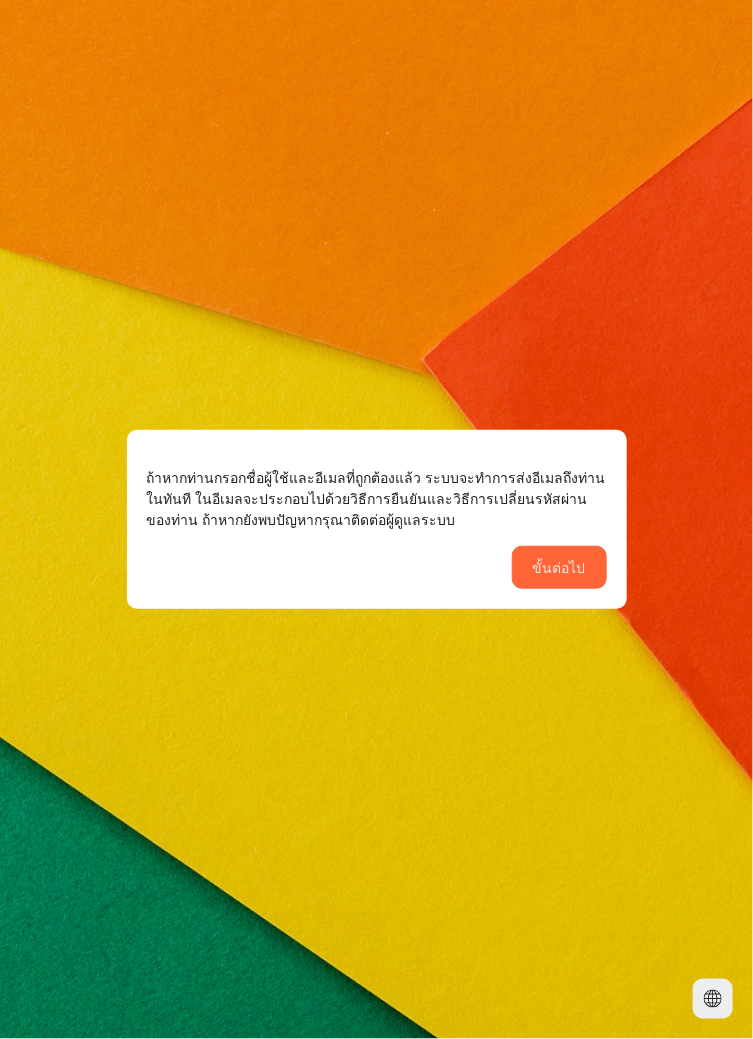 click on "ขั้นต่อไป" at bounding box center (559, 567) 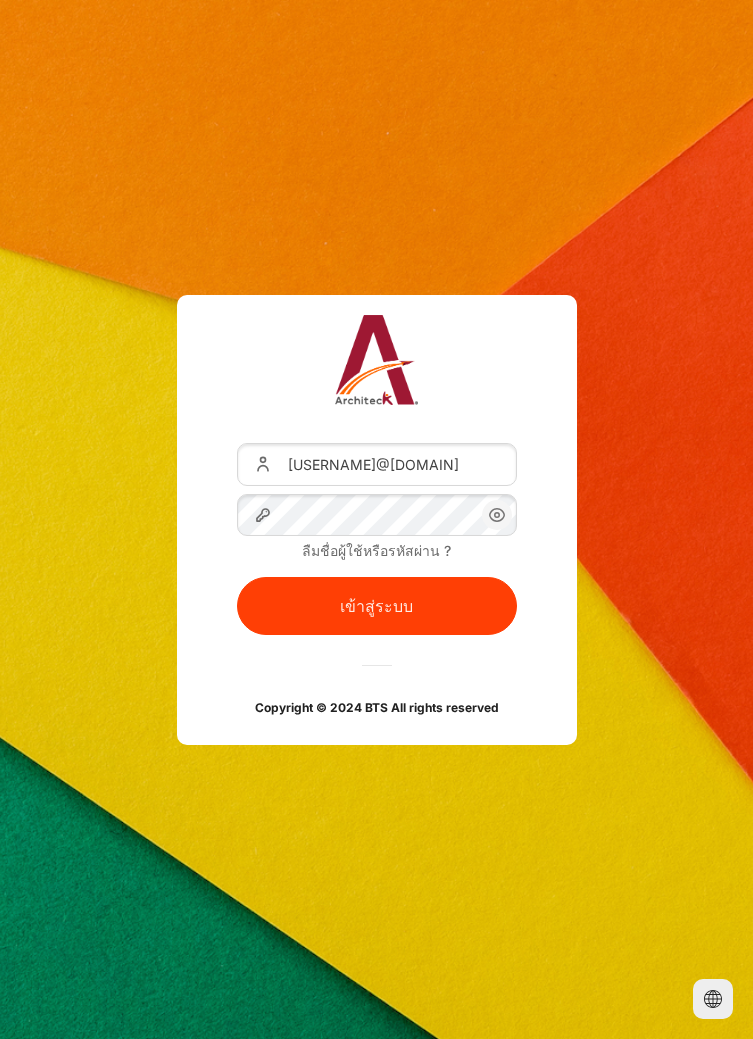 scroll, scrollTop: 0, scrollLeft: 0, axis: both 